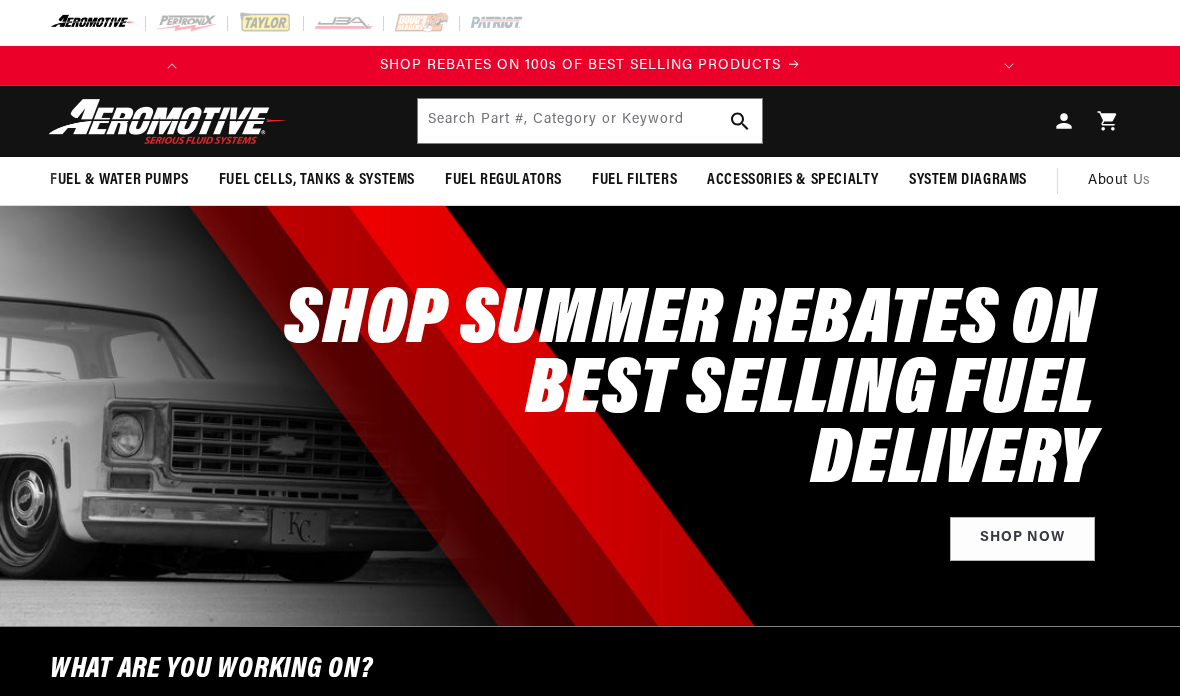 scroll, scrollTop: 0, scrollLeft: 0, axis: both 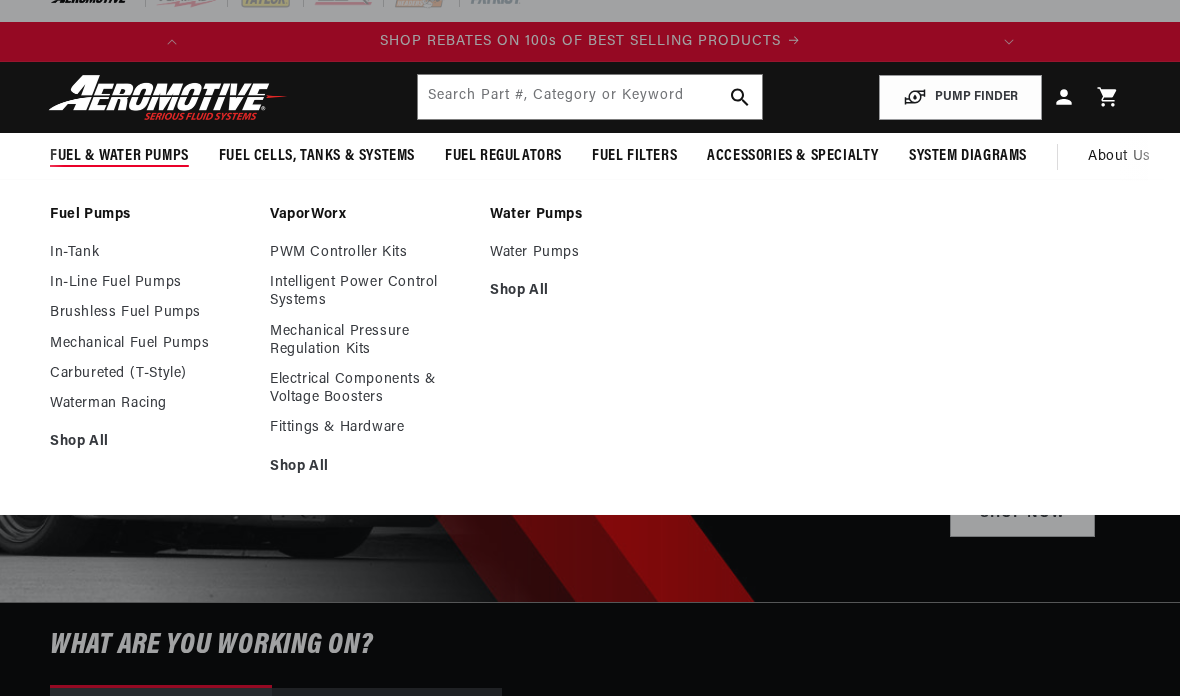click on "Fittings & Hardware" at bounding box center (370, 428) 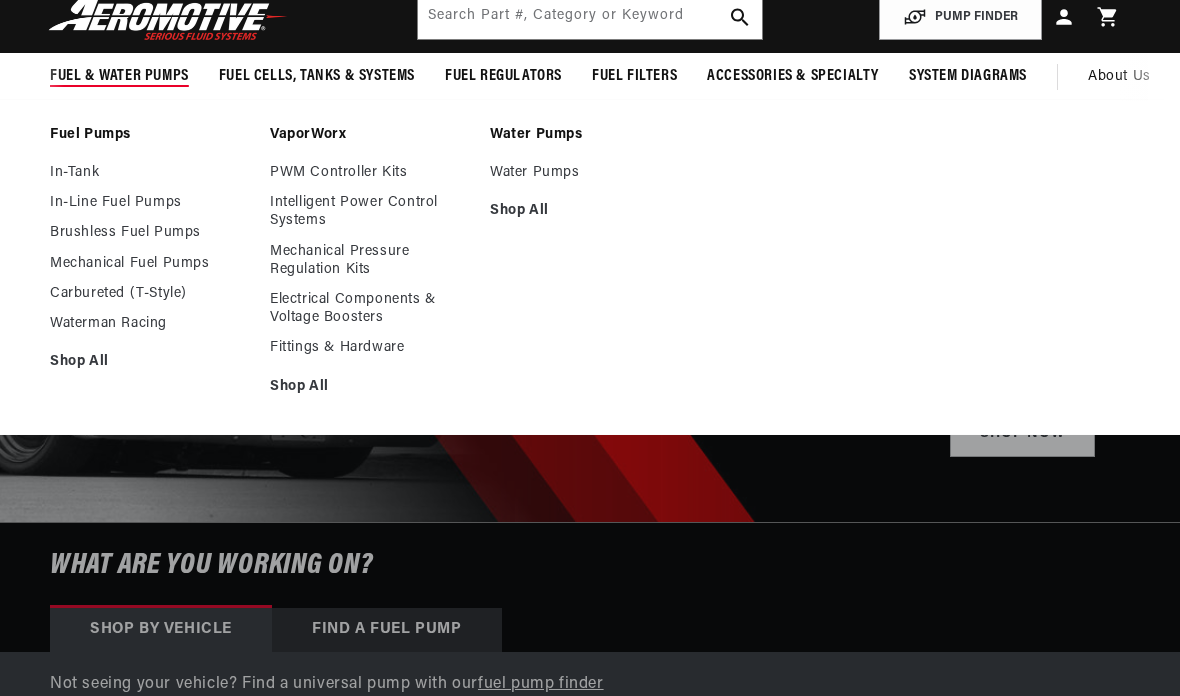 scroll, scrollTop: 0, scrollLeft: 0, axis: both 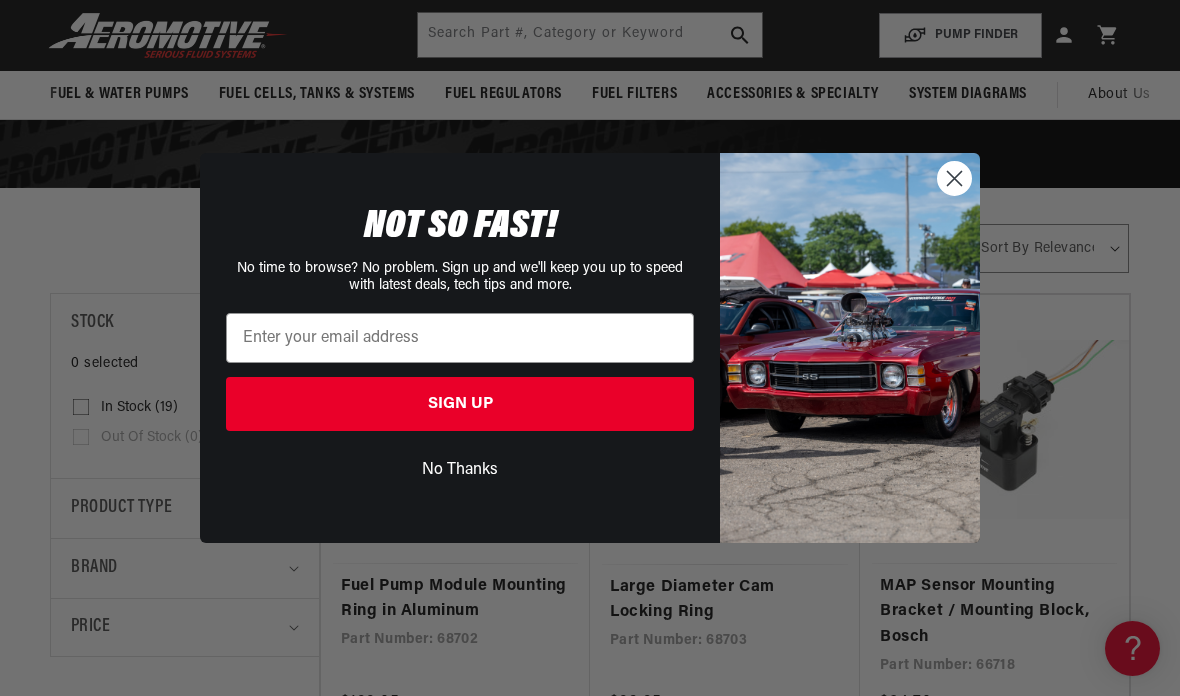 click 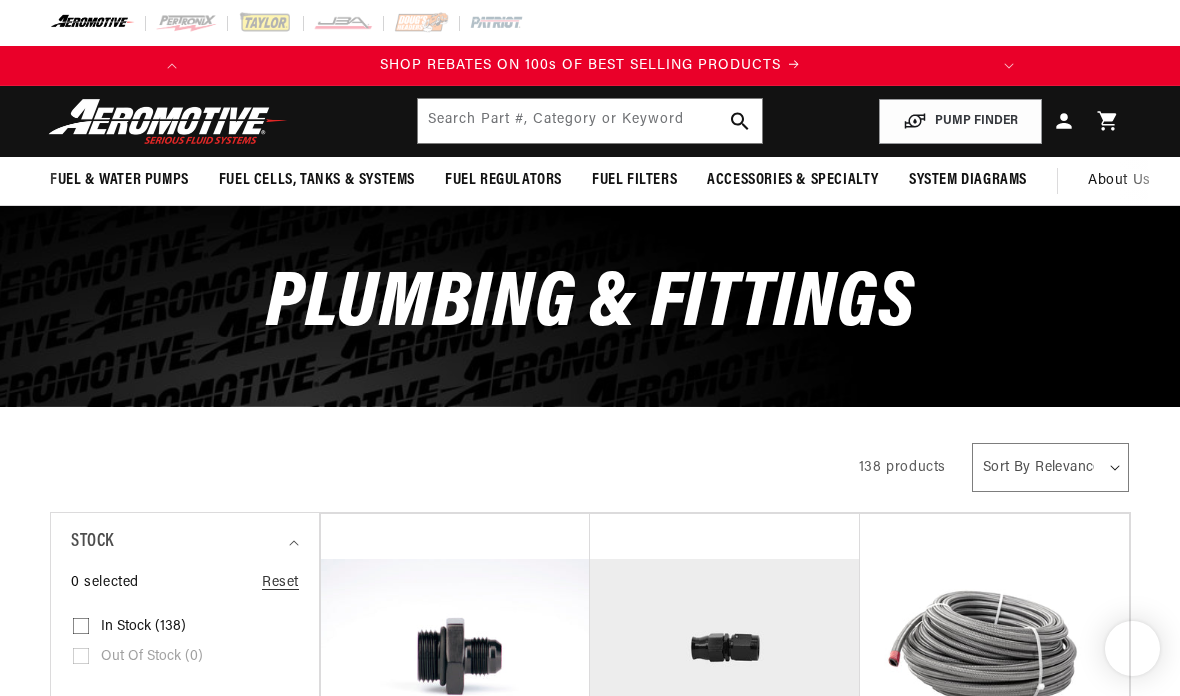 scroll, scrollTop: 126, scrollLeft: 0, axis: vertical 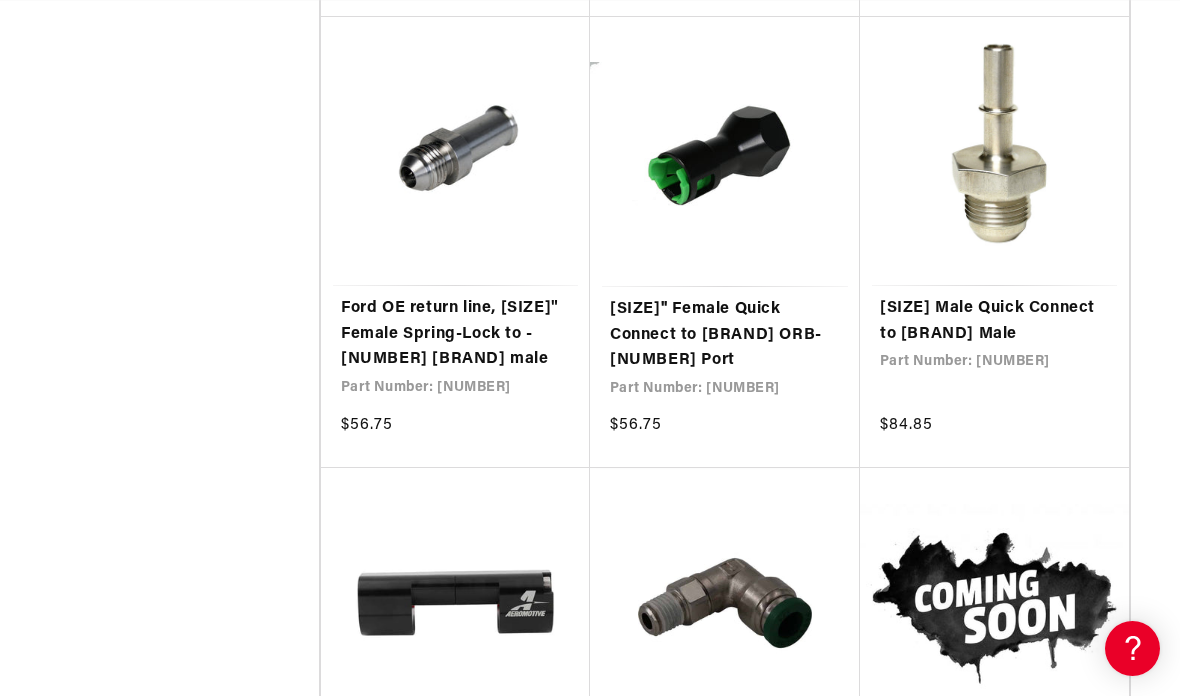 click on "Flexfuel Sensor Adapter" at bounding box center (455, 760) 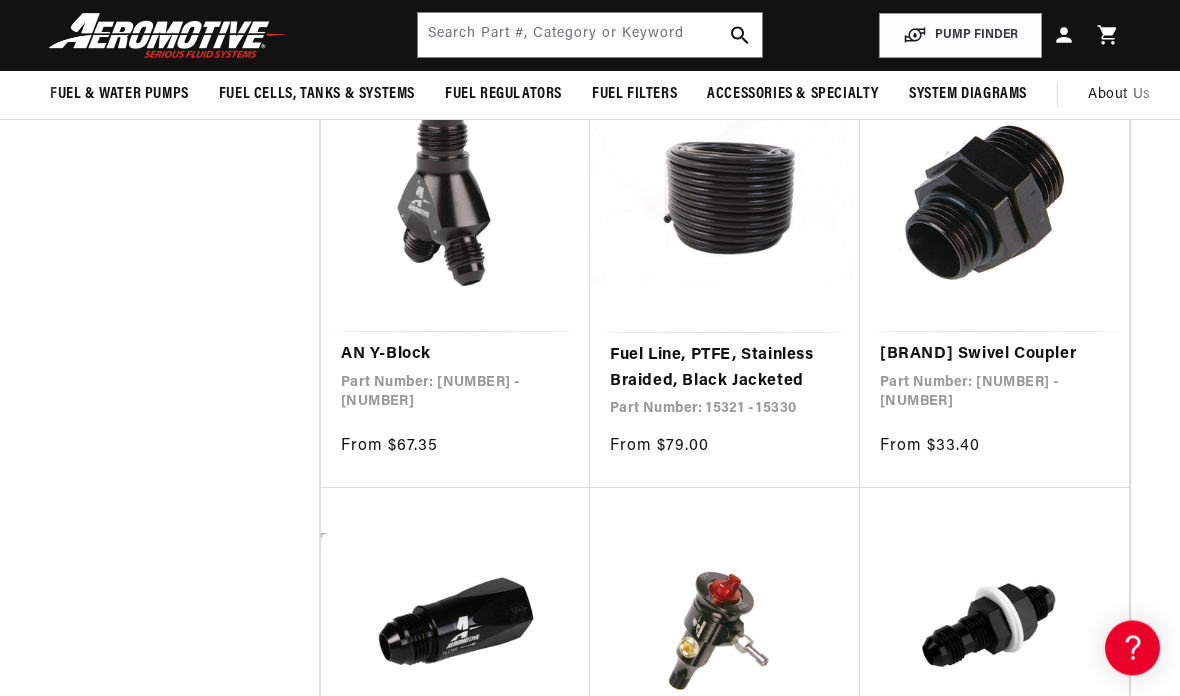 scroll, scrollTop: 857, scrollLeft: 0, axis: vertical 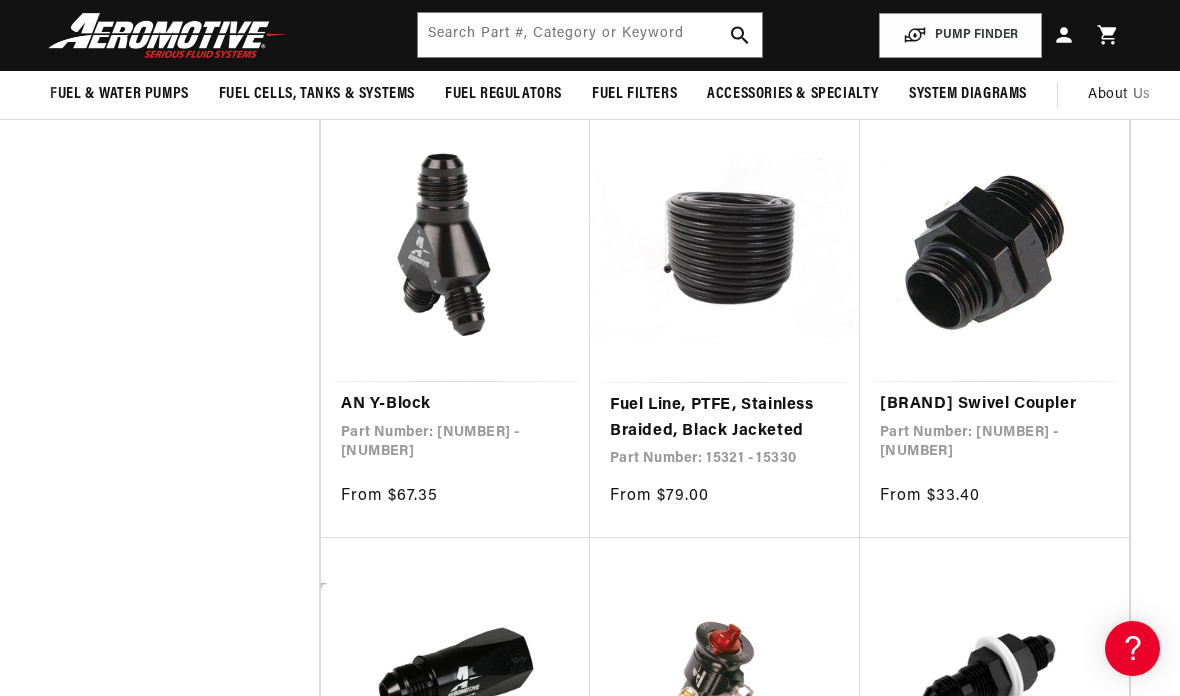 click on "AN Y-Block" at bounding box center [455, 405] 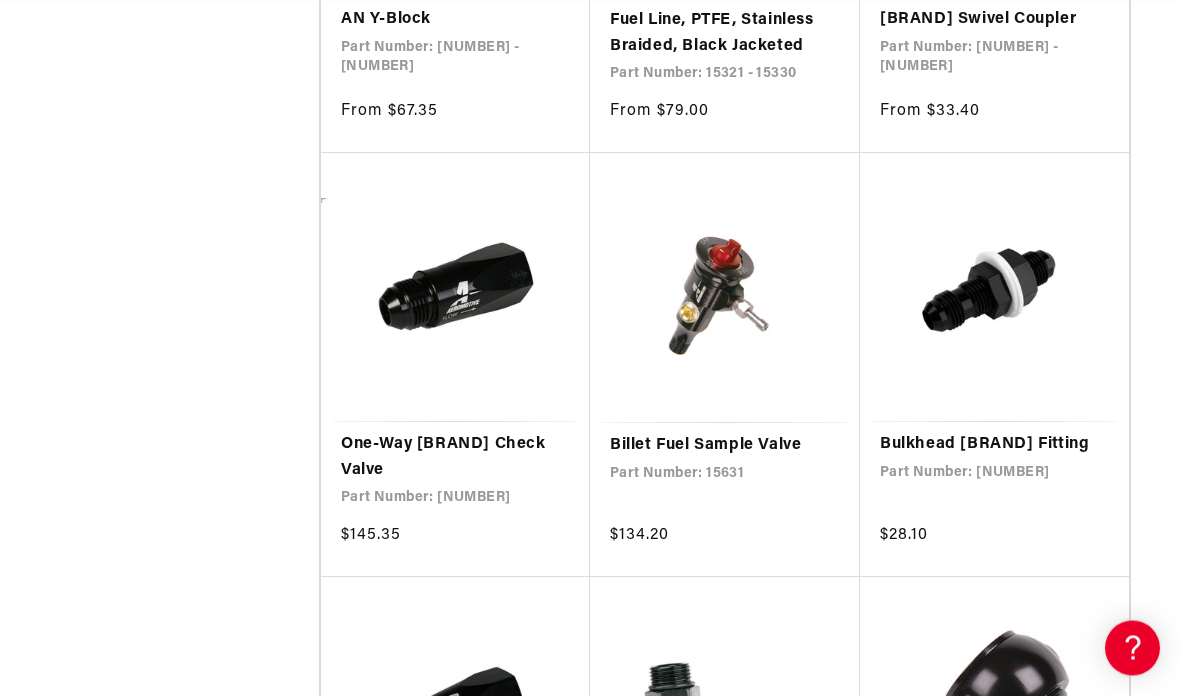 scroll, scrollTop: 1250, scrollLeft: 0, axis: vertical 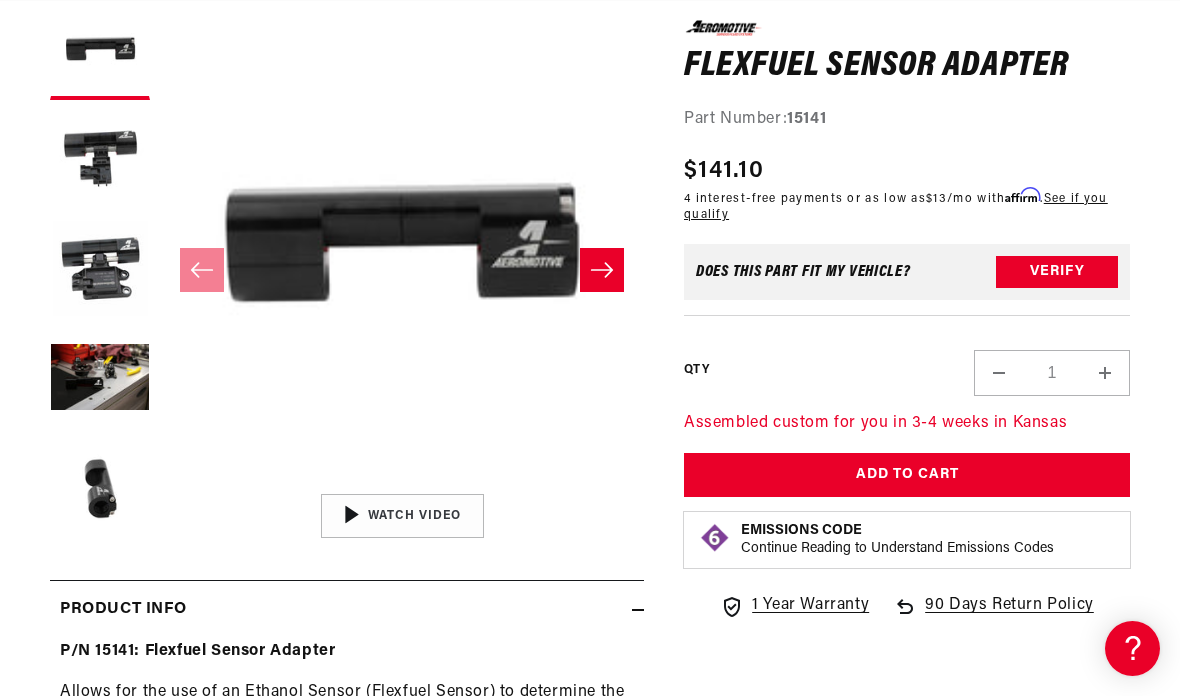 click at bounding box center [100, 490] 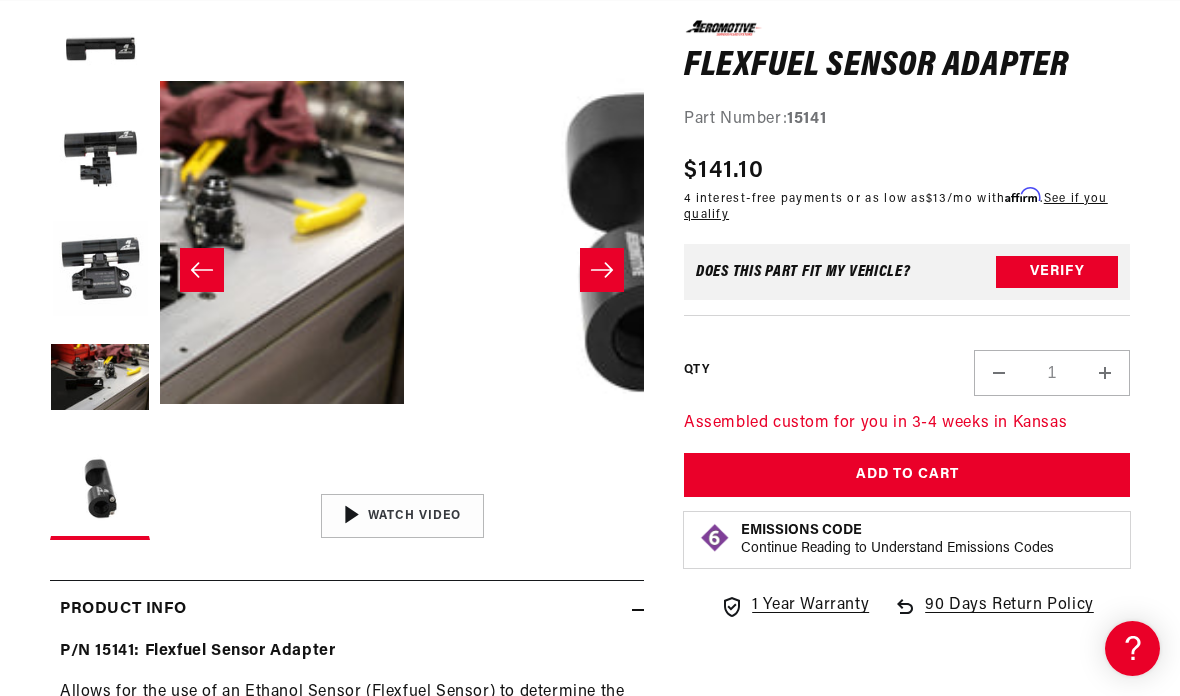 scroll, scrollTop: 0, scrollLeft: 1936, axis: horizontal 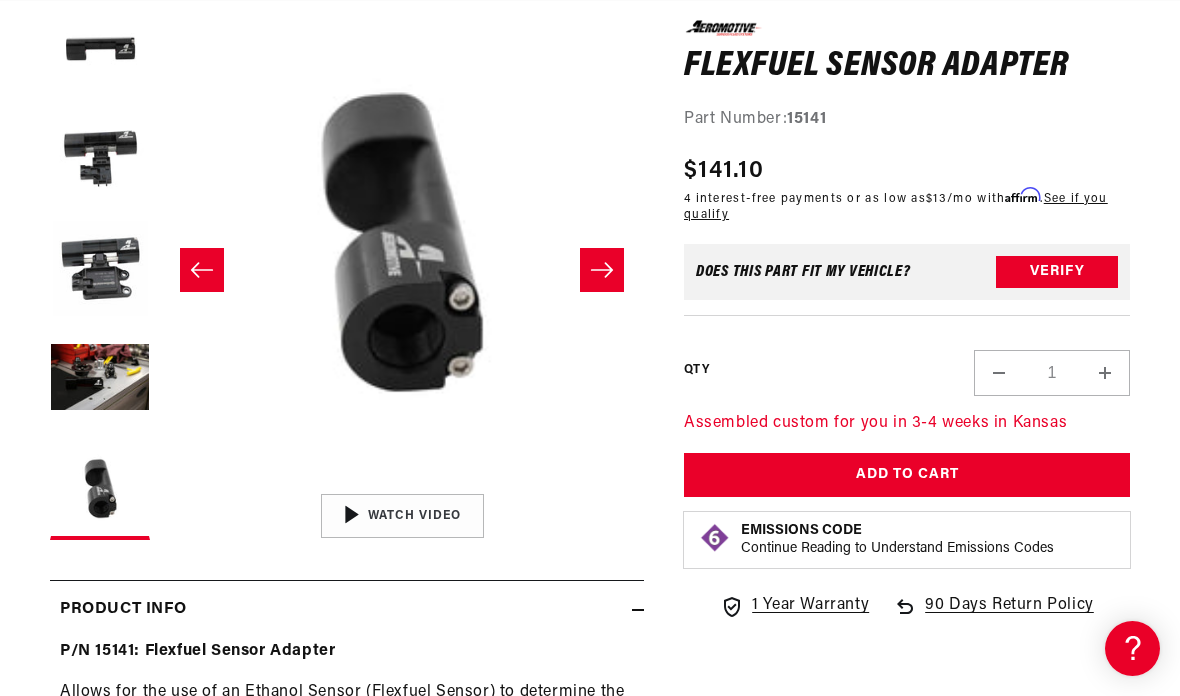 click at bounding box center (100, 270) 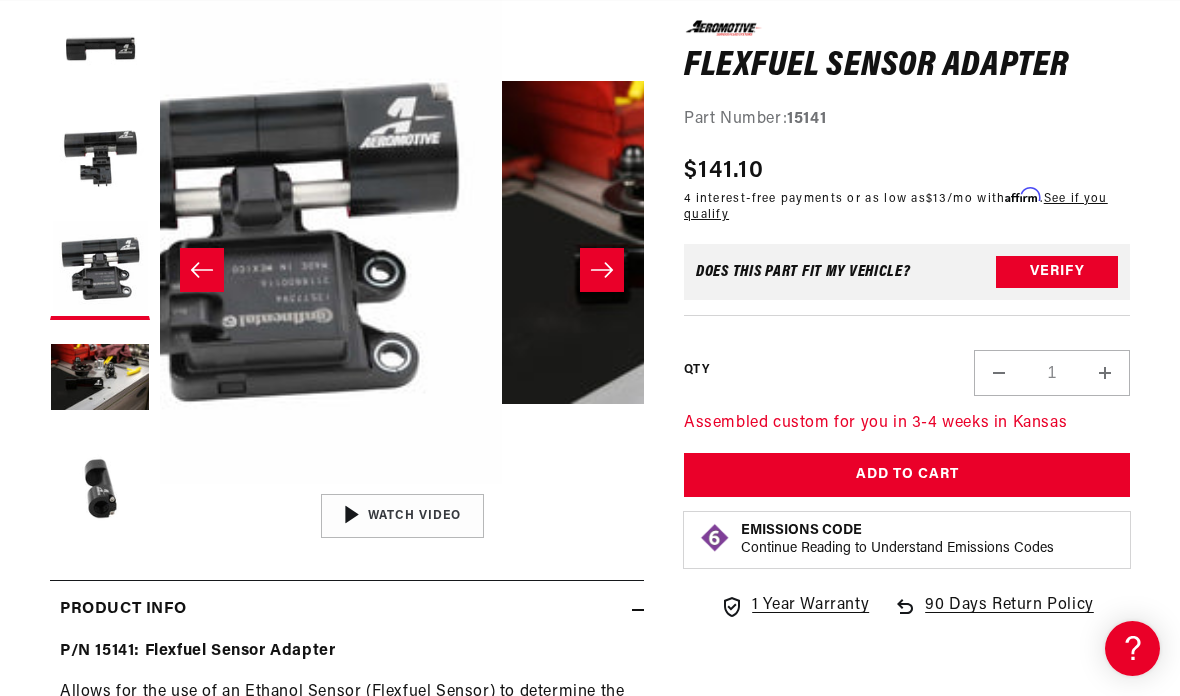 scroll, scrollTop: 0, scrollLeft: 968, axis: horizontal 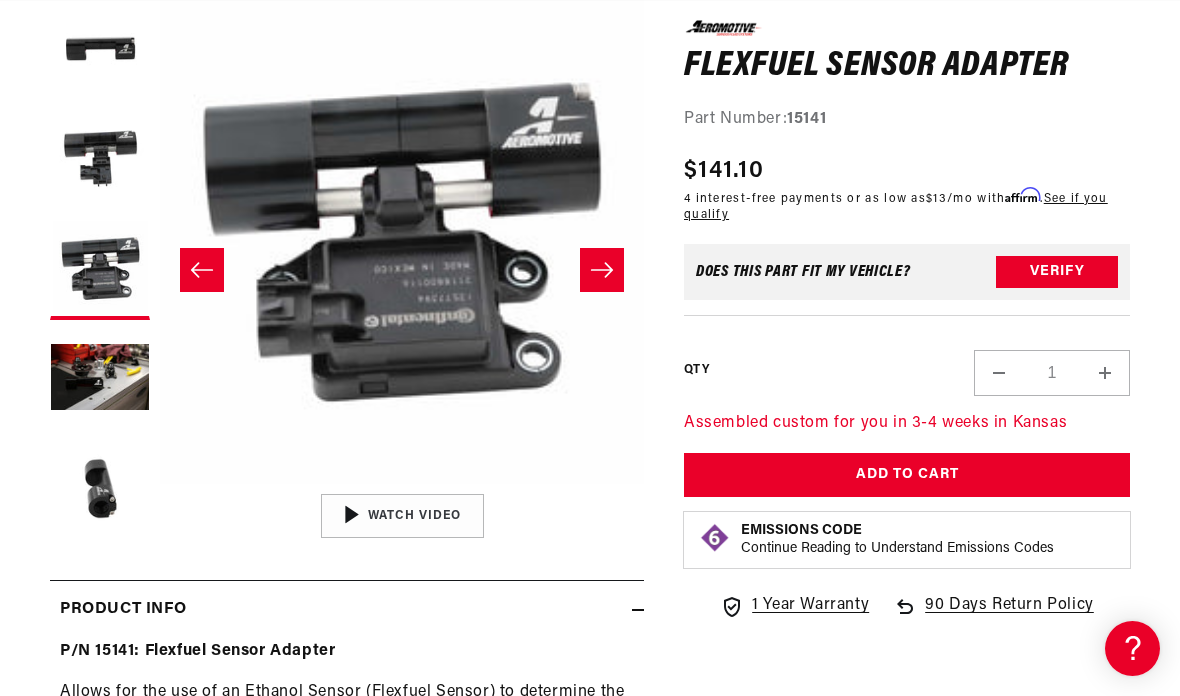 click at bounding box center (100, 380) 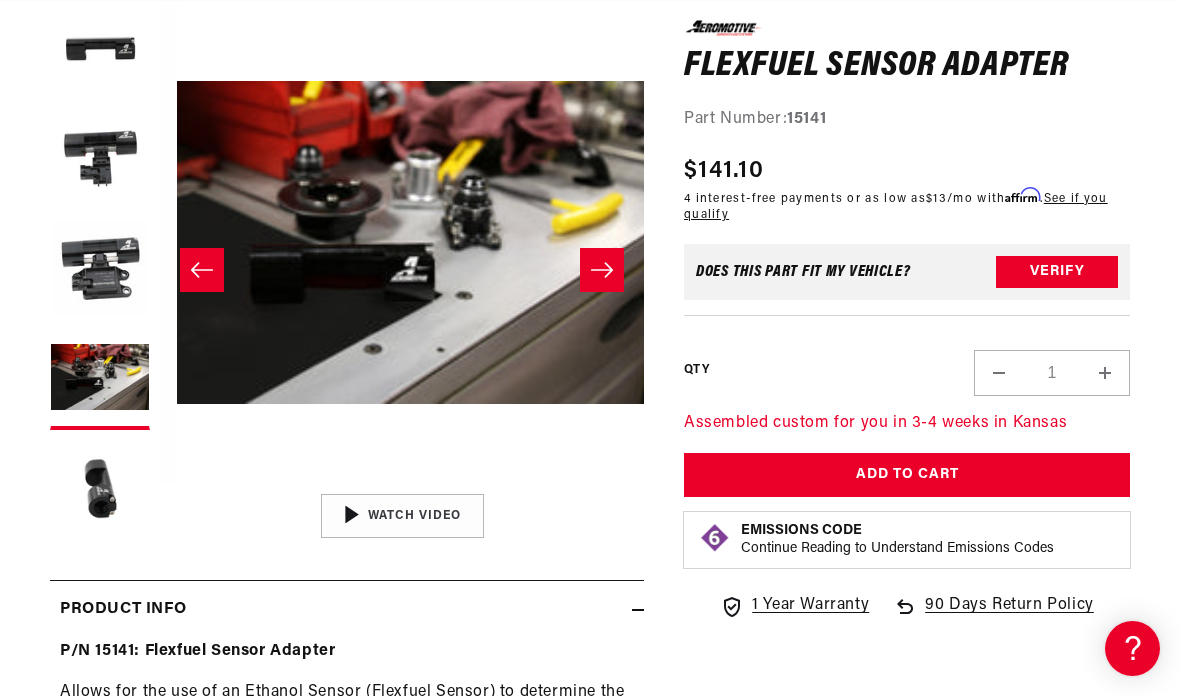 scroll, scrollTop: 0, scrollLeft: 1452, axis: horizontal 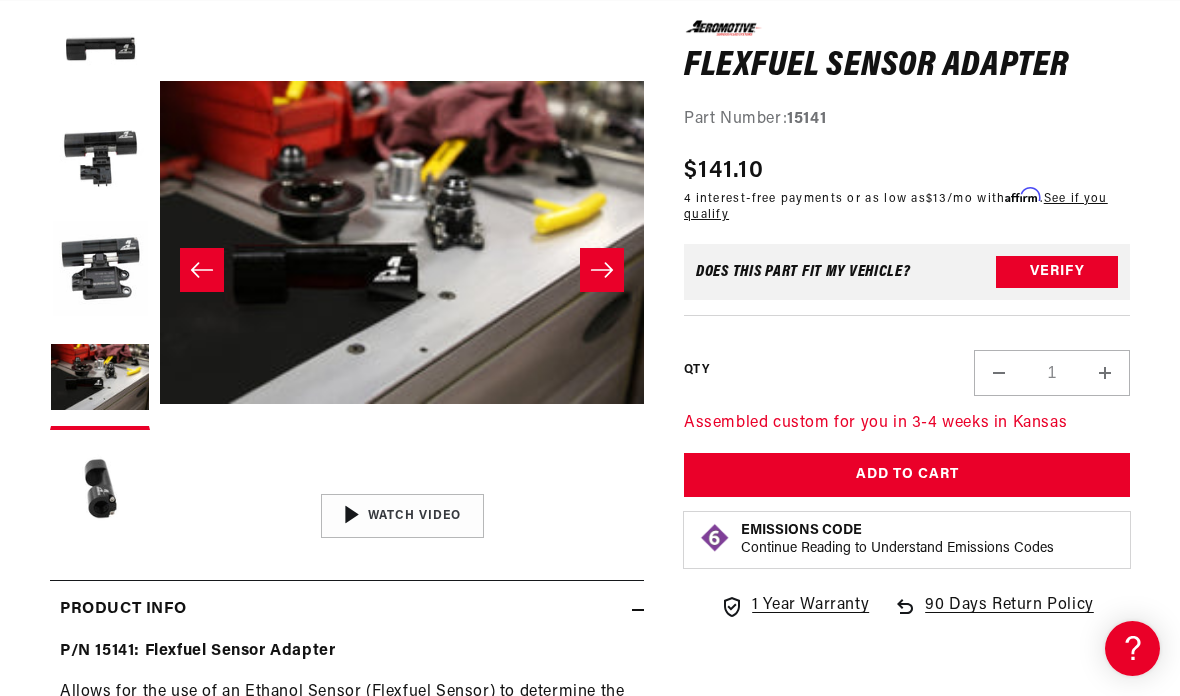 click at bounding box center (100, 490) 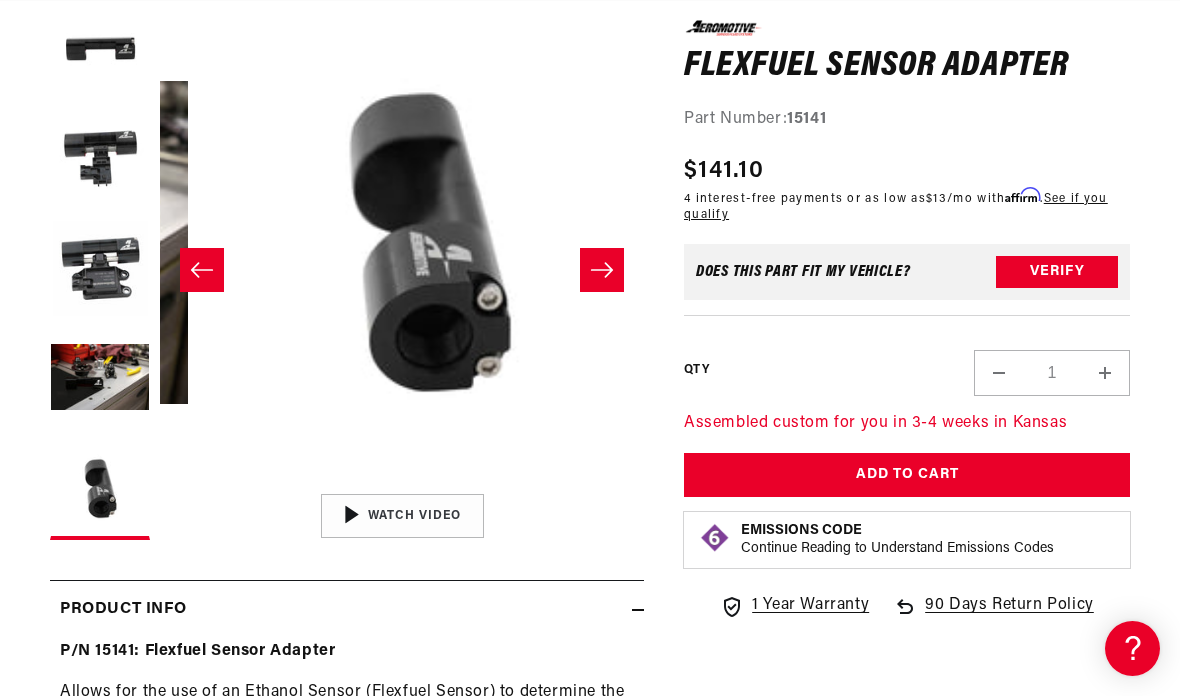 scroll, scrollTop: 0, scrollLeft: 1936, axis: horizontal 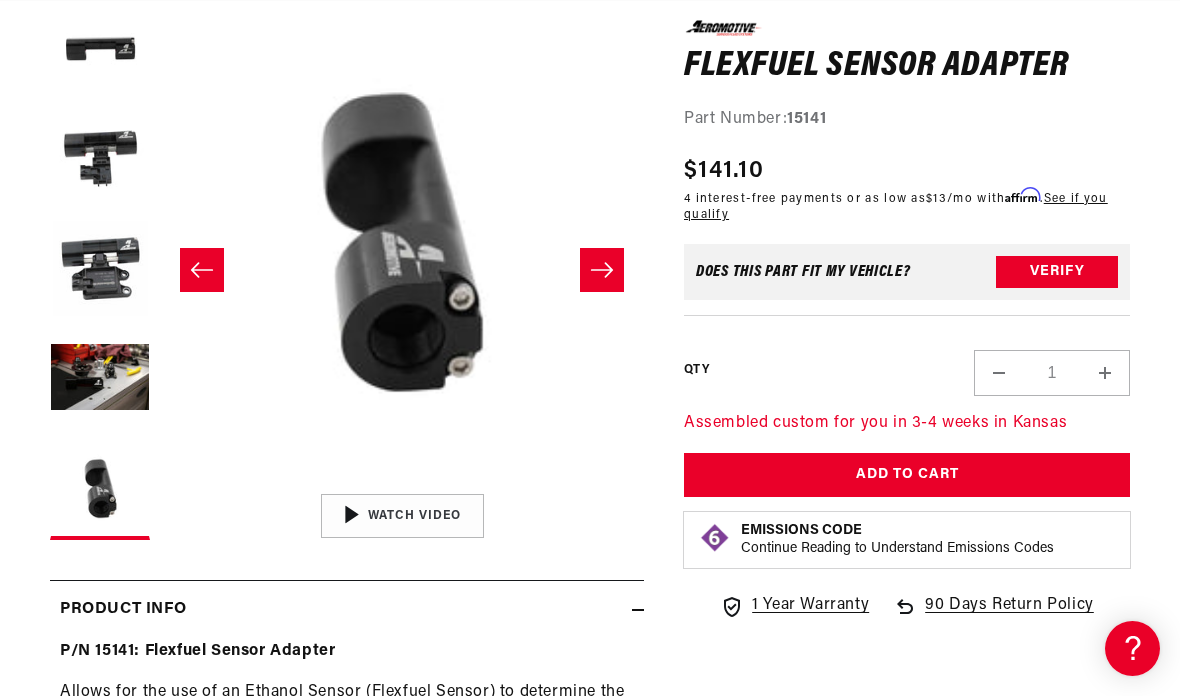 click at bounding box center [100, 270] 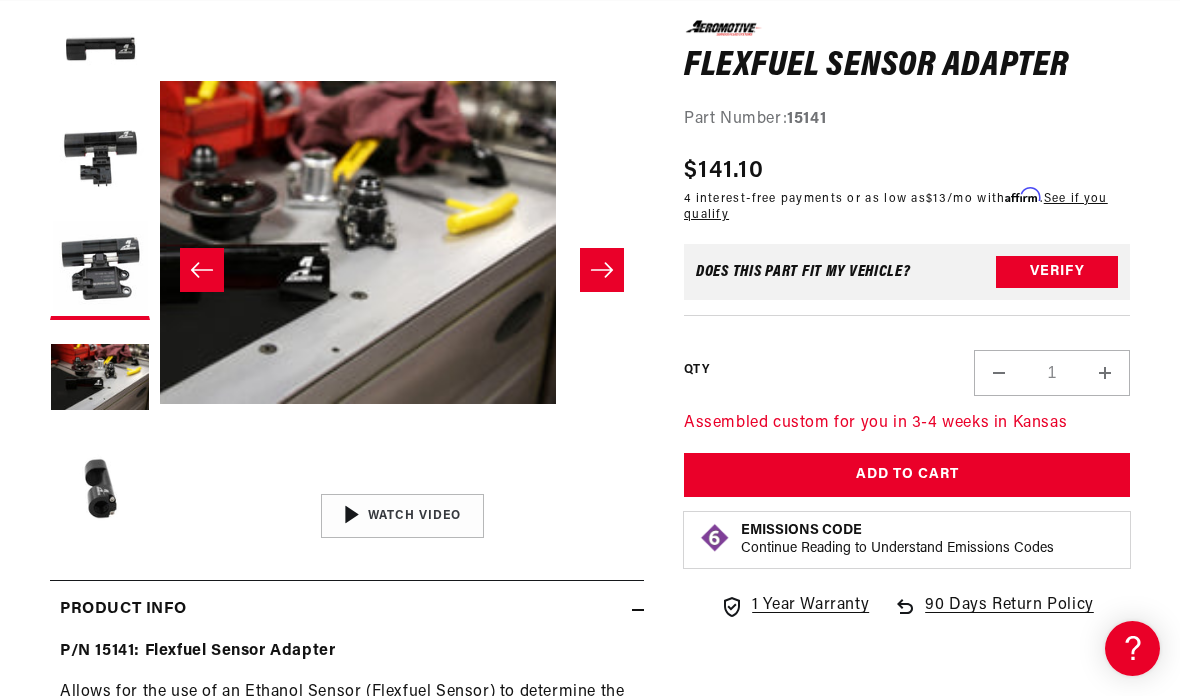 scroll, scrollTop: 0, scrollLeft: 1035, axis: horizontal 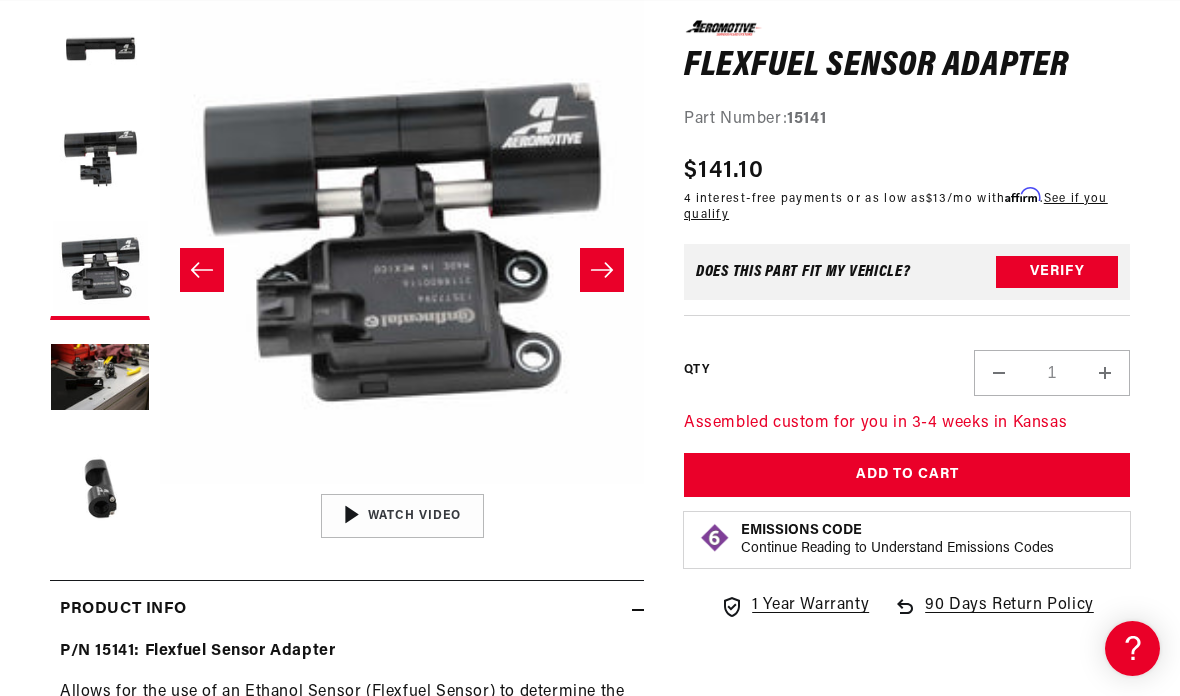 click at bounding box center (100, 160) 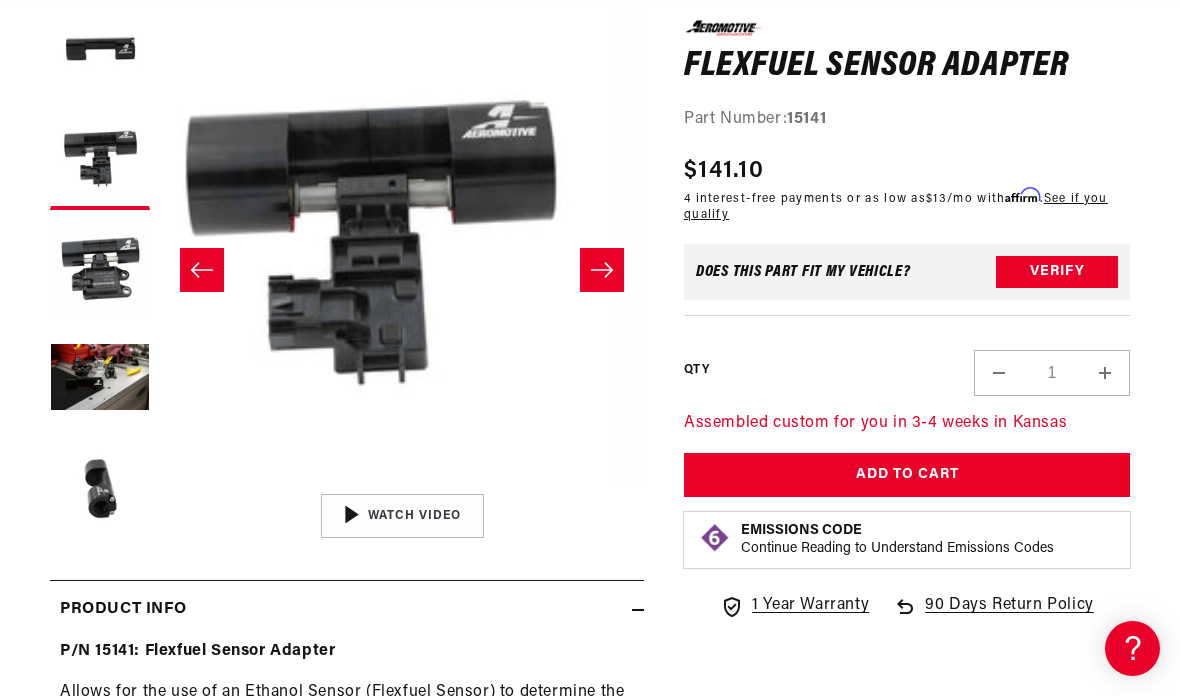 scroll, scrollTop: 0, scrollLeft: 484, axis: horizontal 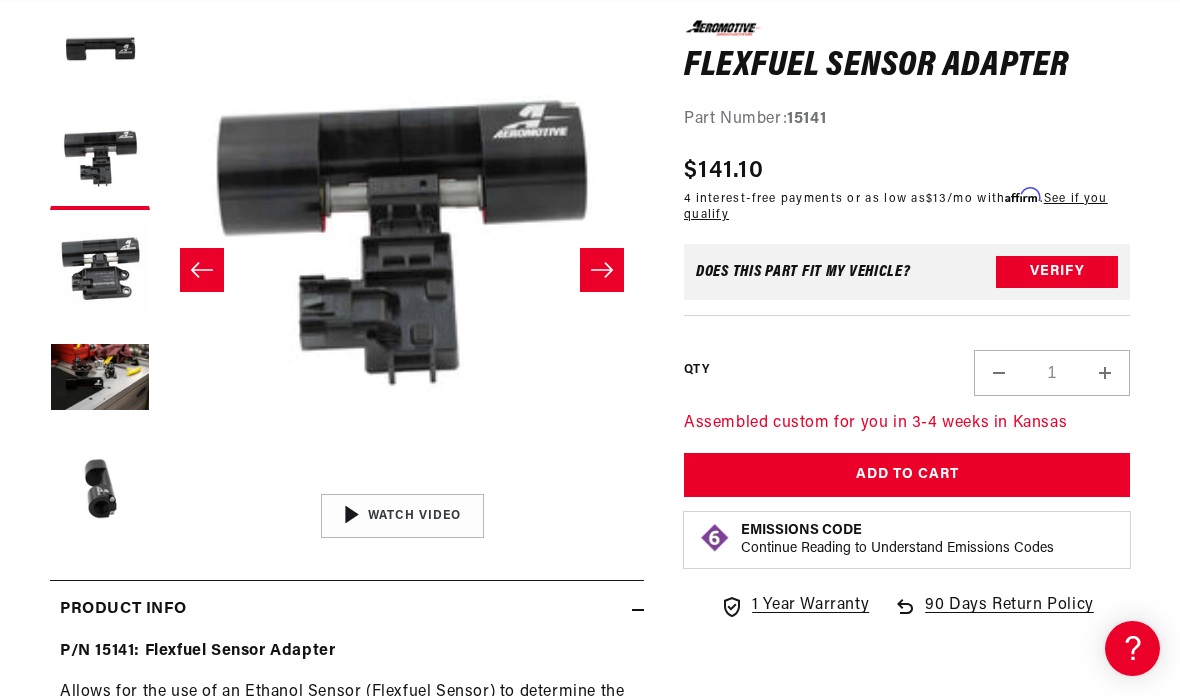 click at bounding box center (100, 50) 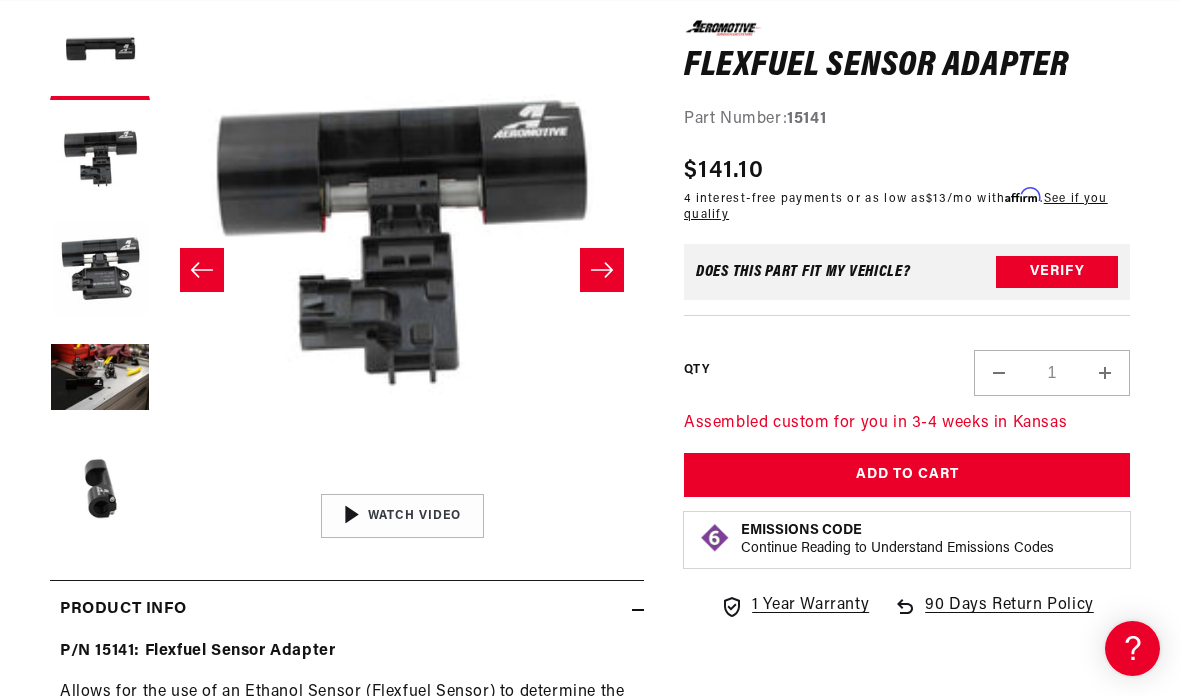 scroll, scrollTop: 0, scrollLeft: 791, axis: horizontal 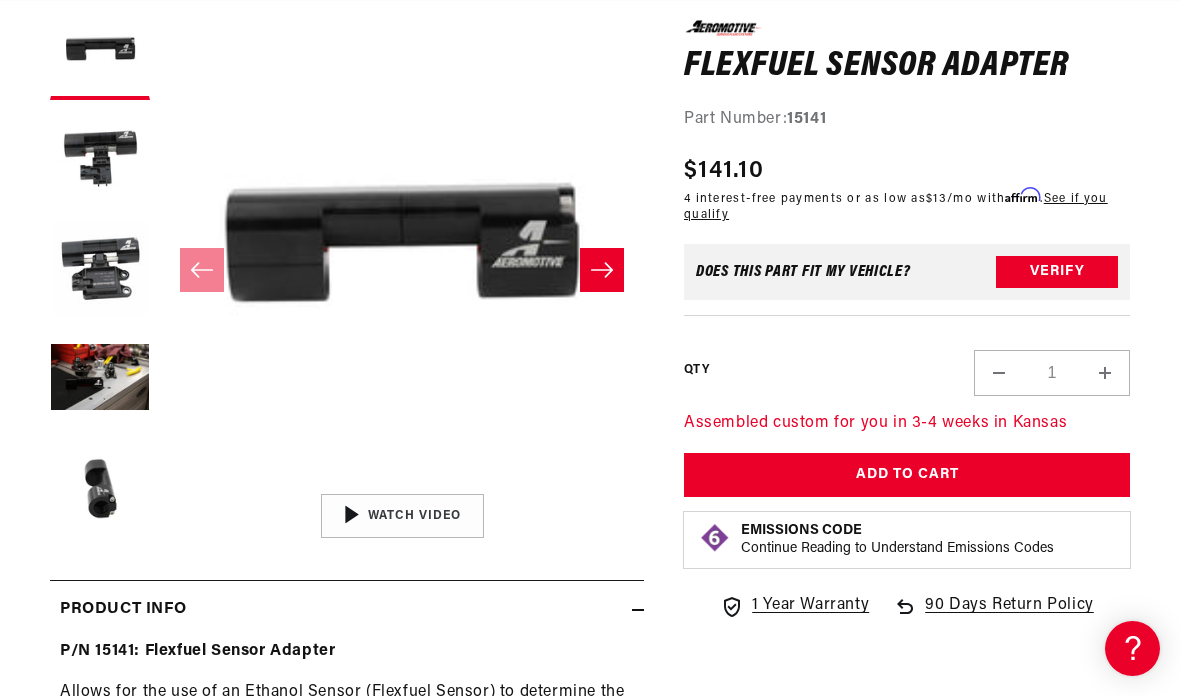 click at bounding box center (100, 270) 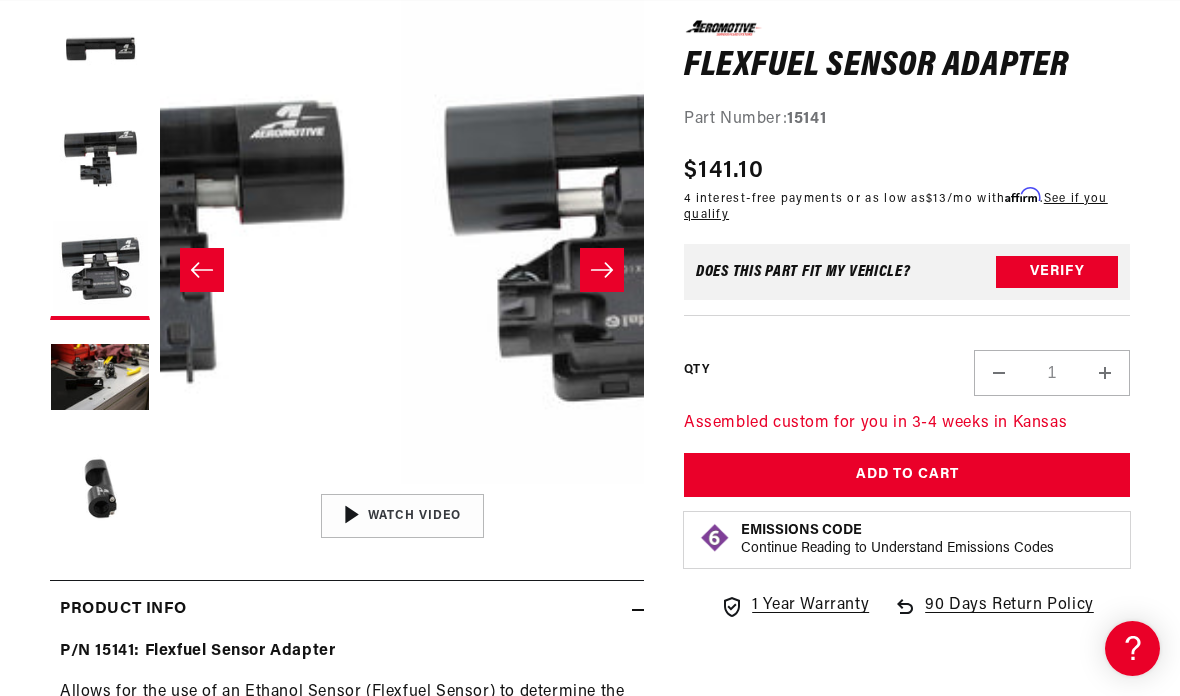 scroll, scrollTop: 0, scrollLeft: 968, axis: horizontal 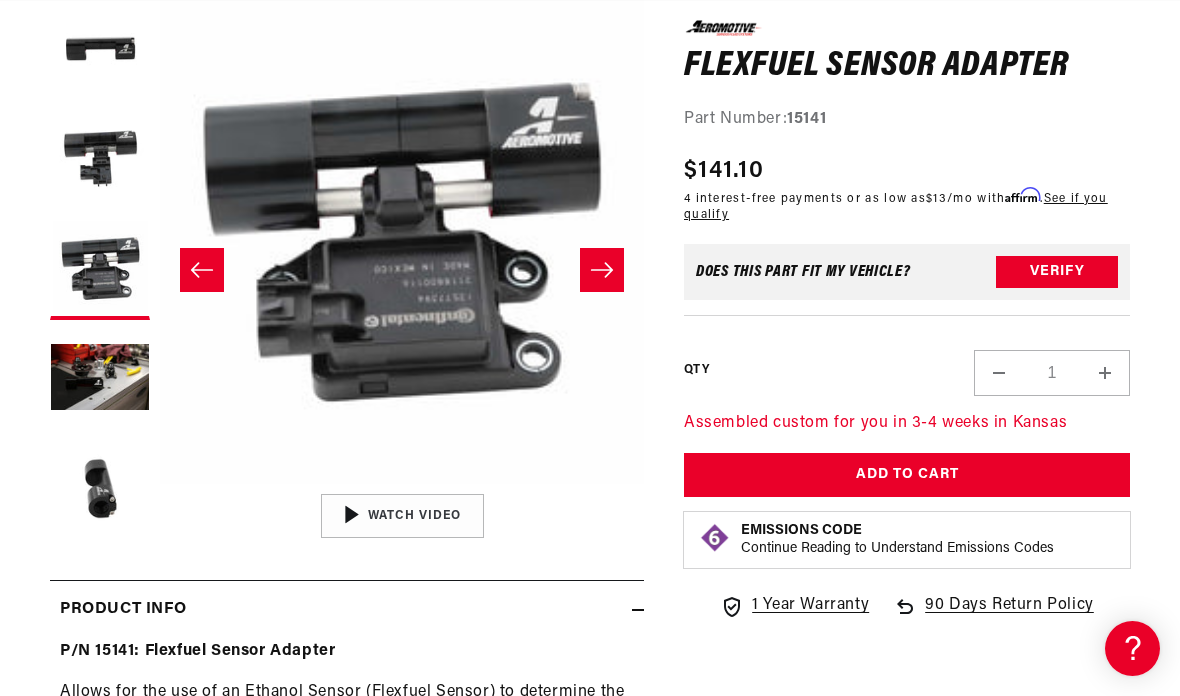 click at bounding box center (100, 160) 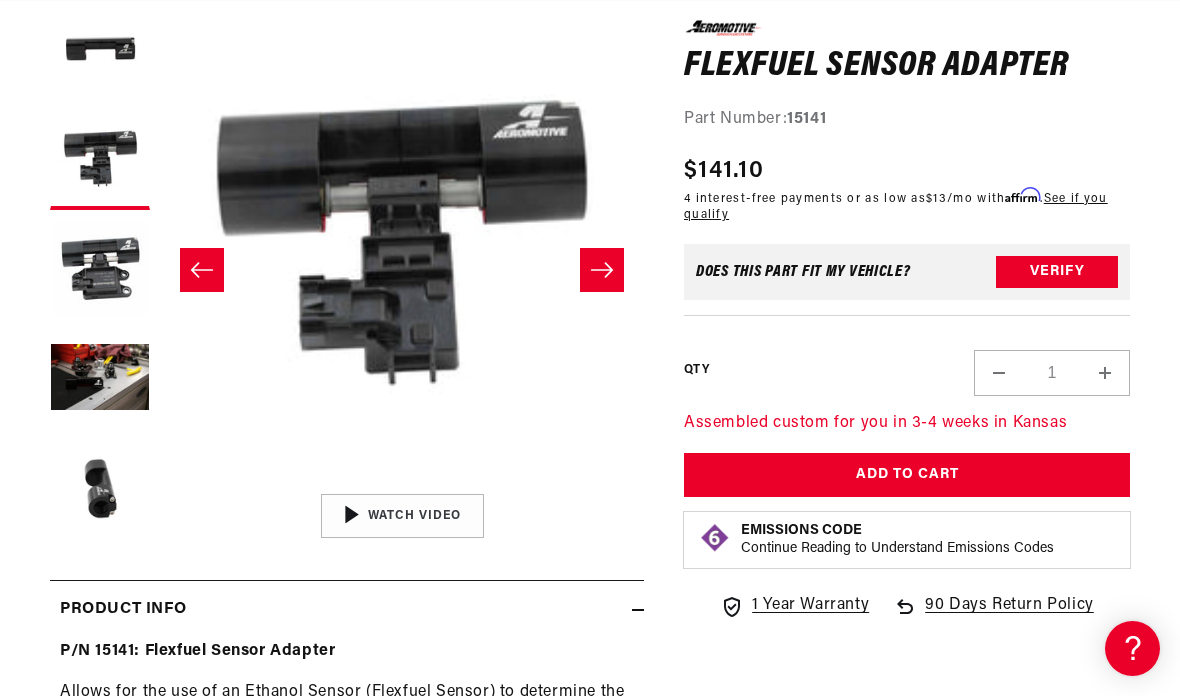 scroll, scrollTop: 0, scrollLeft: 484, axis: horizontal 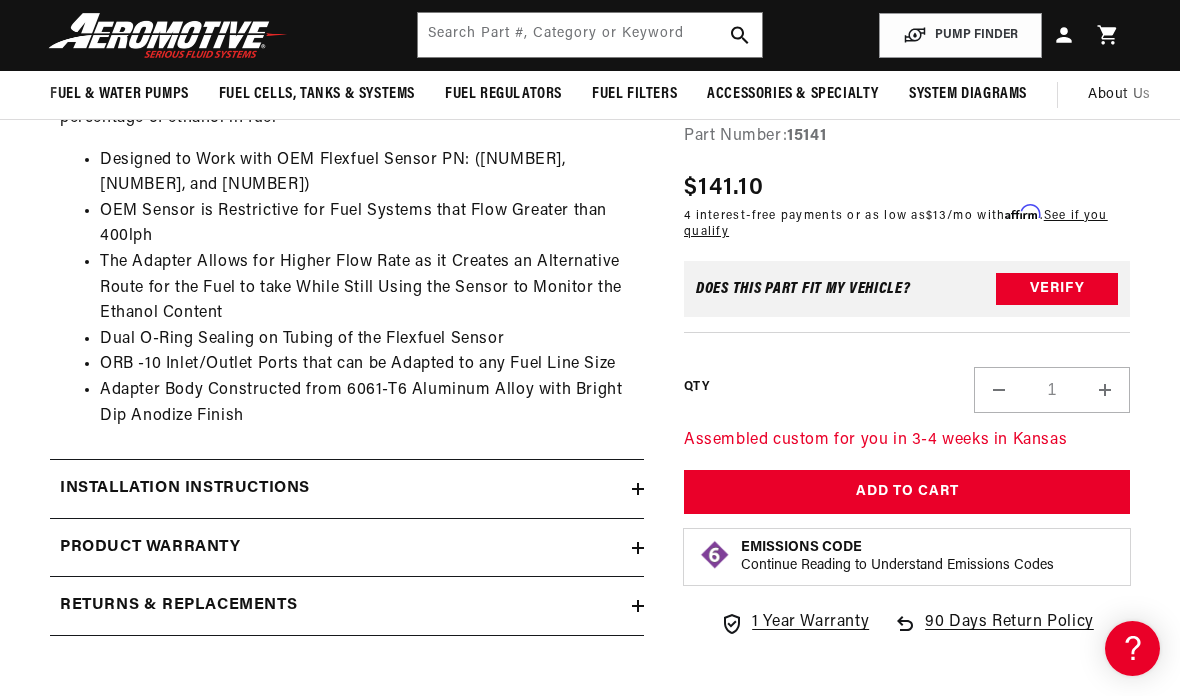 click on "Installation Instructions" at bounding box center (185, 489) 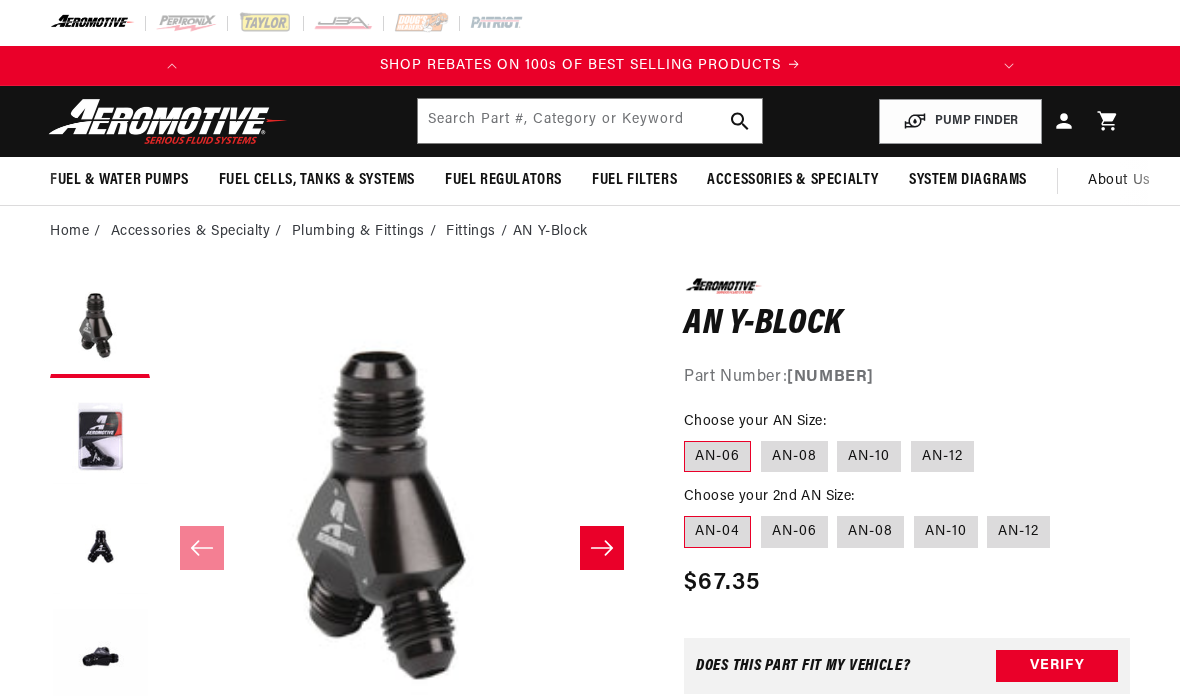 scroll, scrollTop: 0, scrollLeft: 0, axis: both 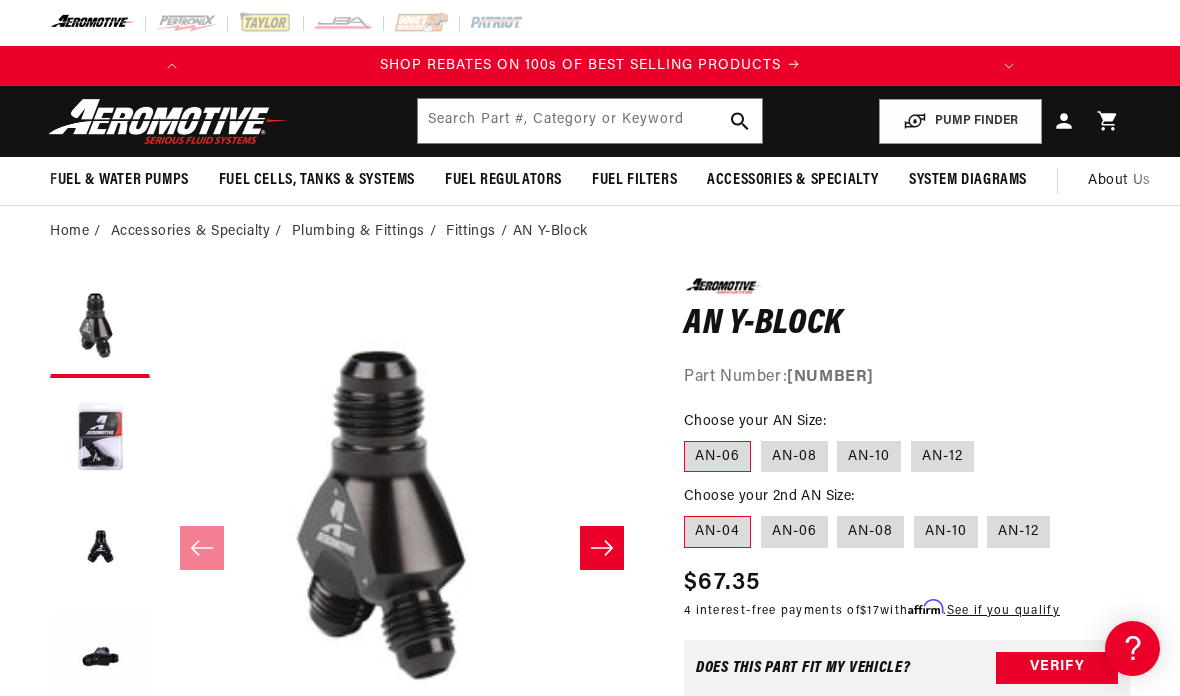 click on "AN-10" at bounding box center (869, 457) 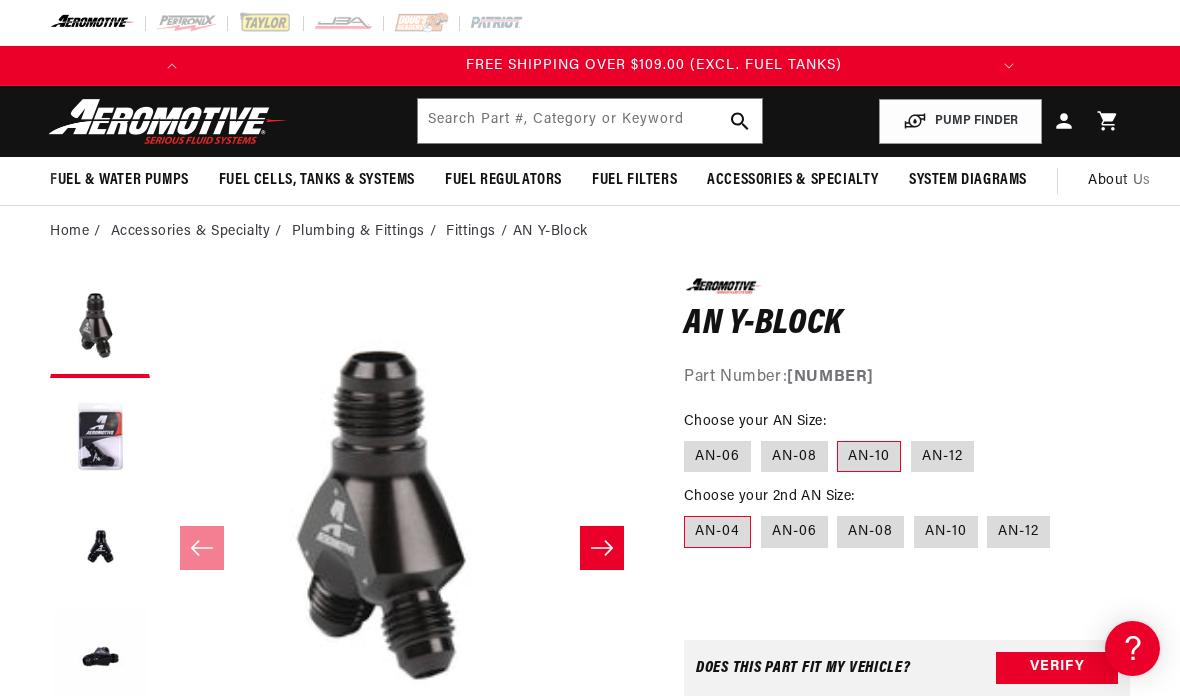 scroll, scrollTop: 0, scrollLeft: 791, axis: horizontal 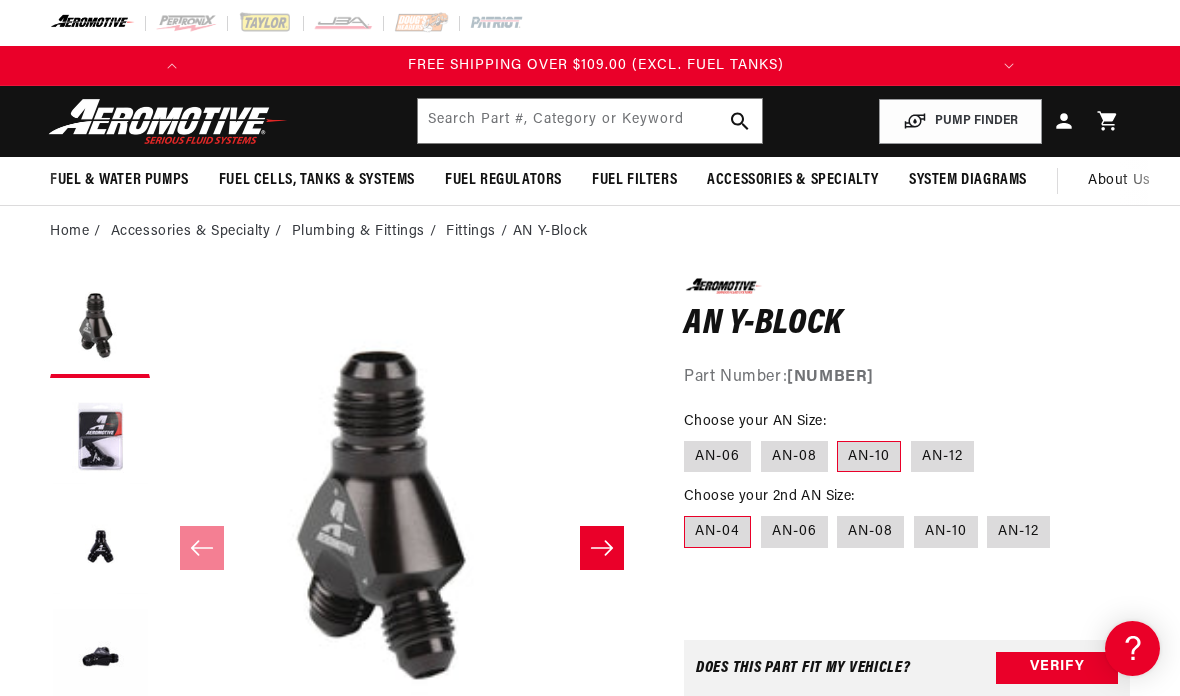 click on "AN-10" at bounding box center [946, 532] 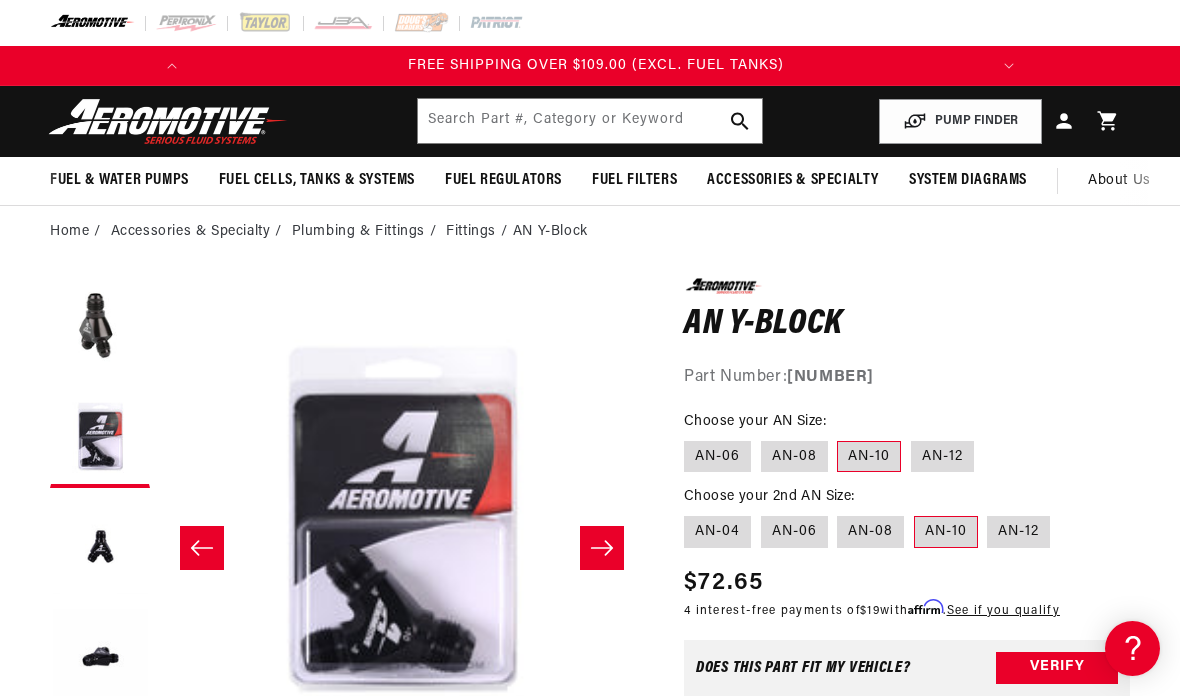 scroll, scrollTop: 1, scrollLeft: 484, axis: both 